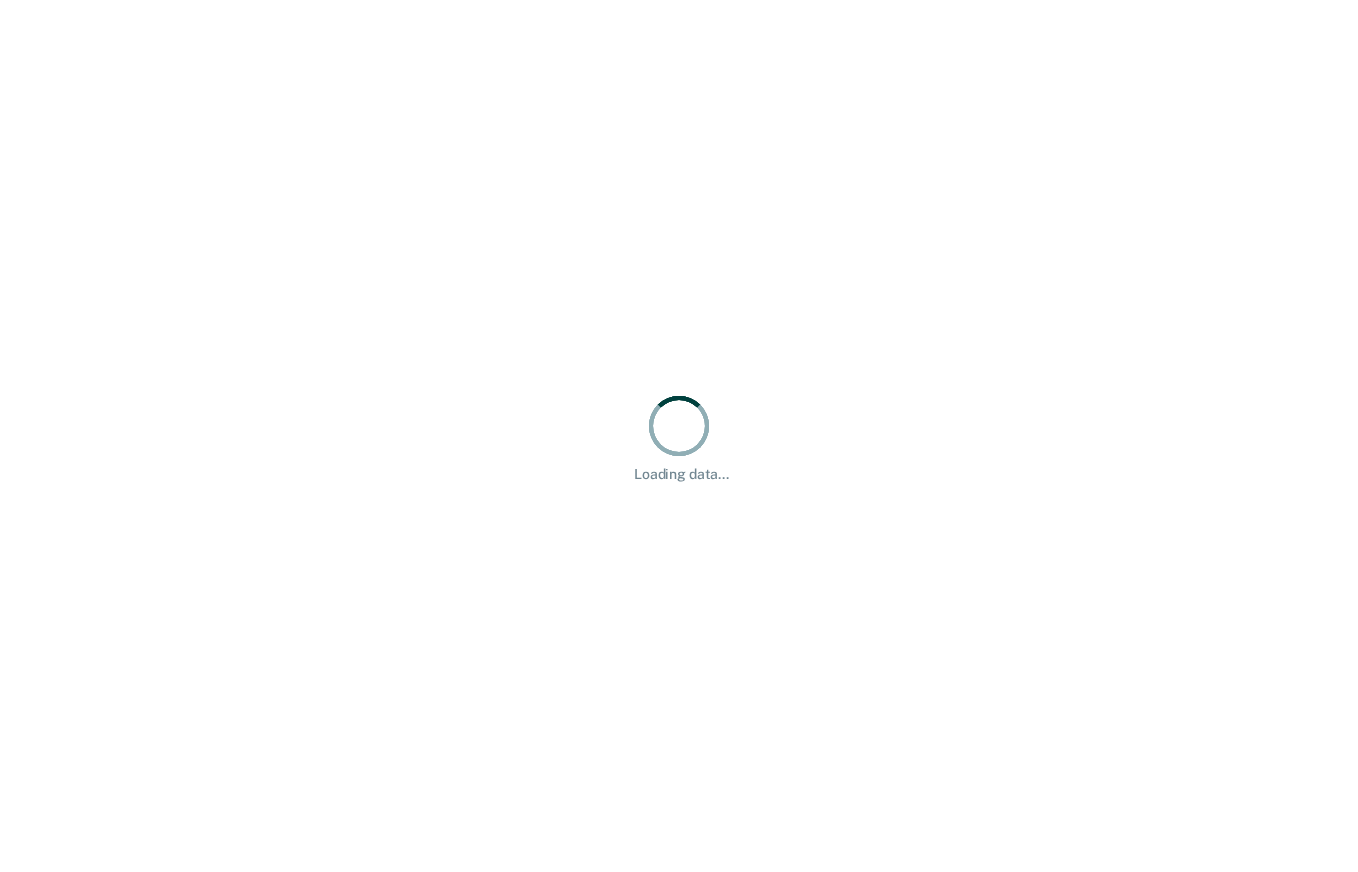 scroll, scrollTop: 0, scrollLeft: 0, axis: both 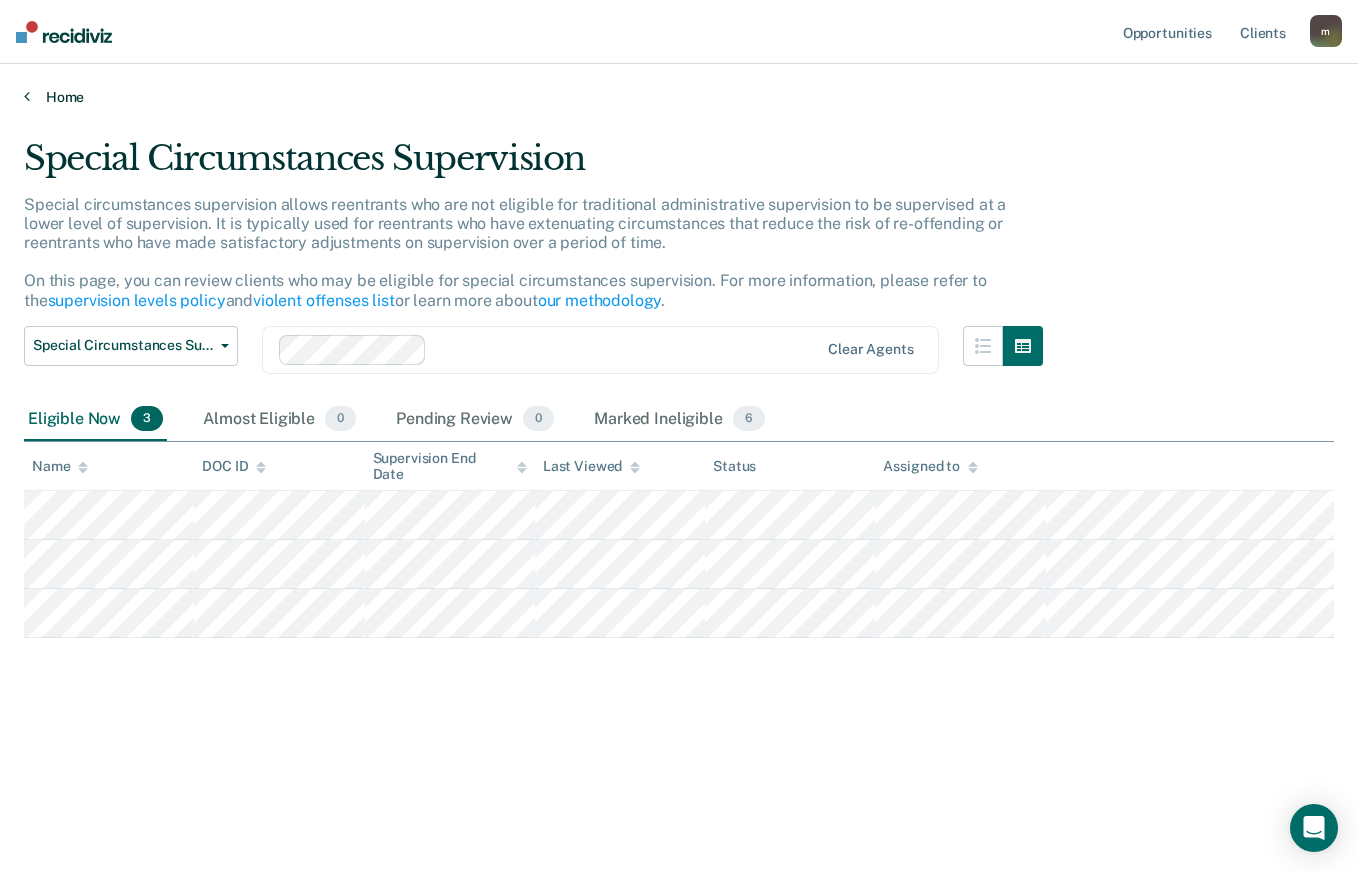click on "Home" at bounding box center (679, 97) 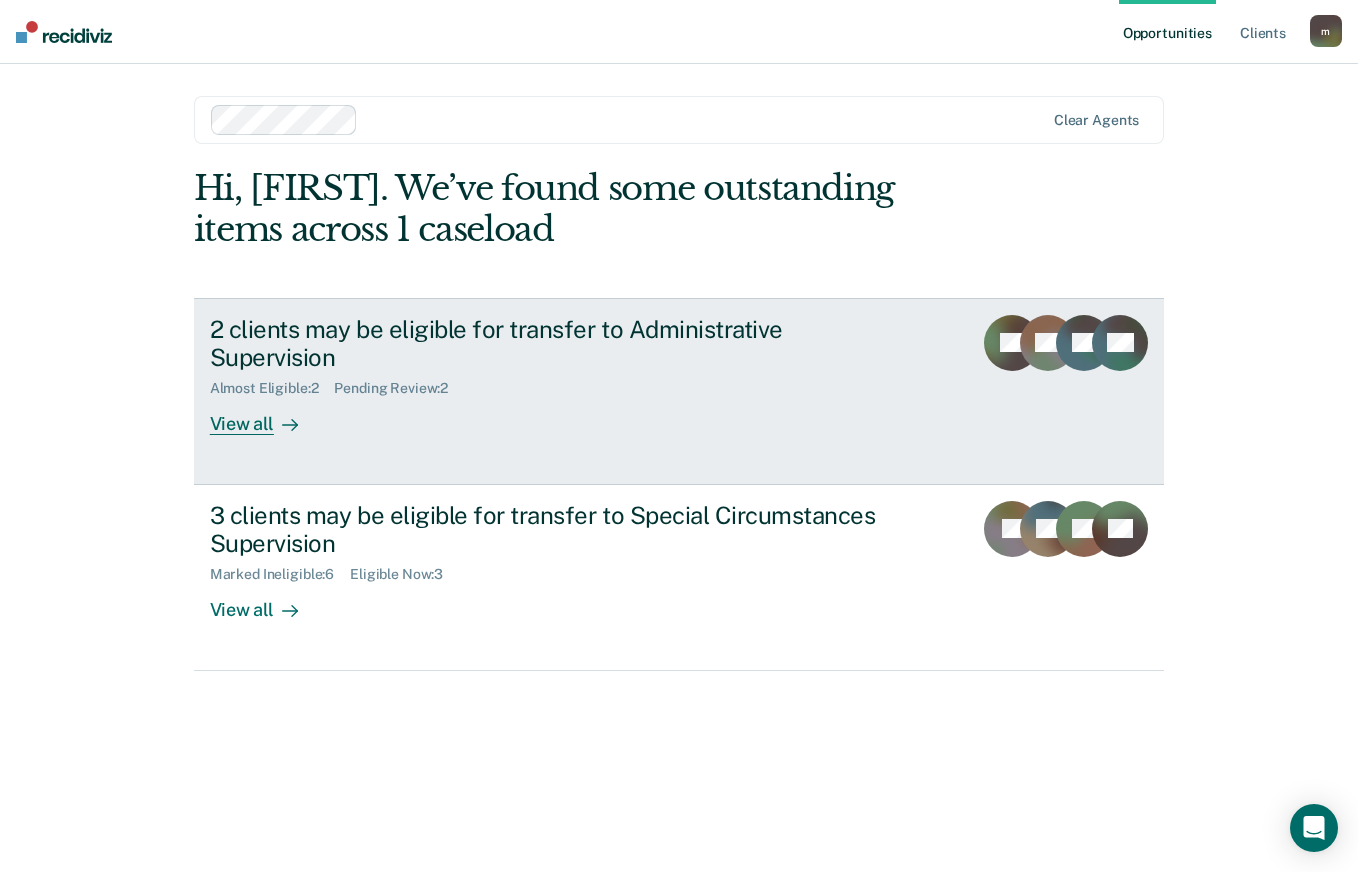 click at bounding box center (286, 424) 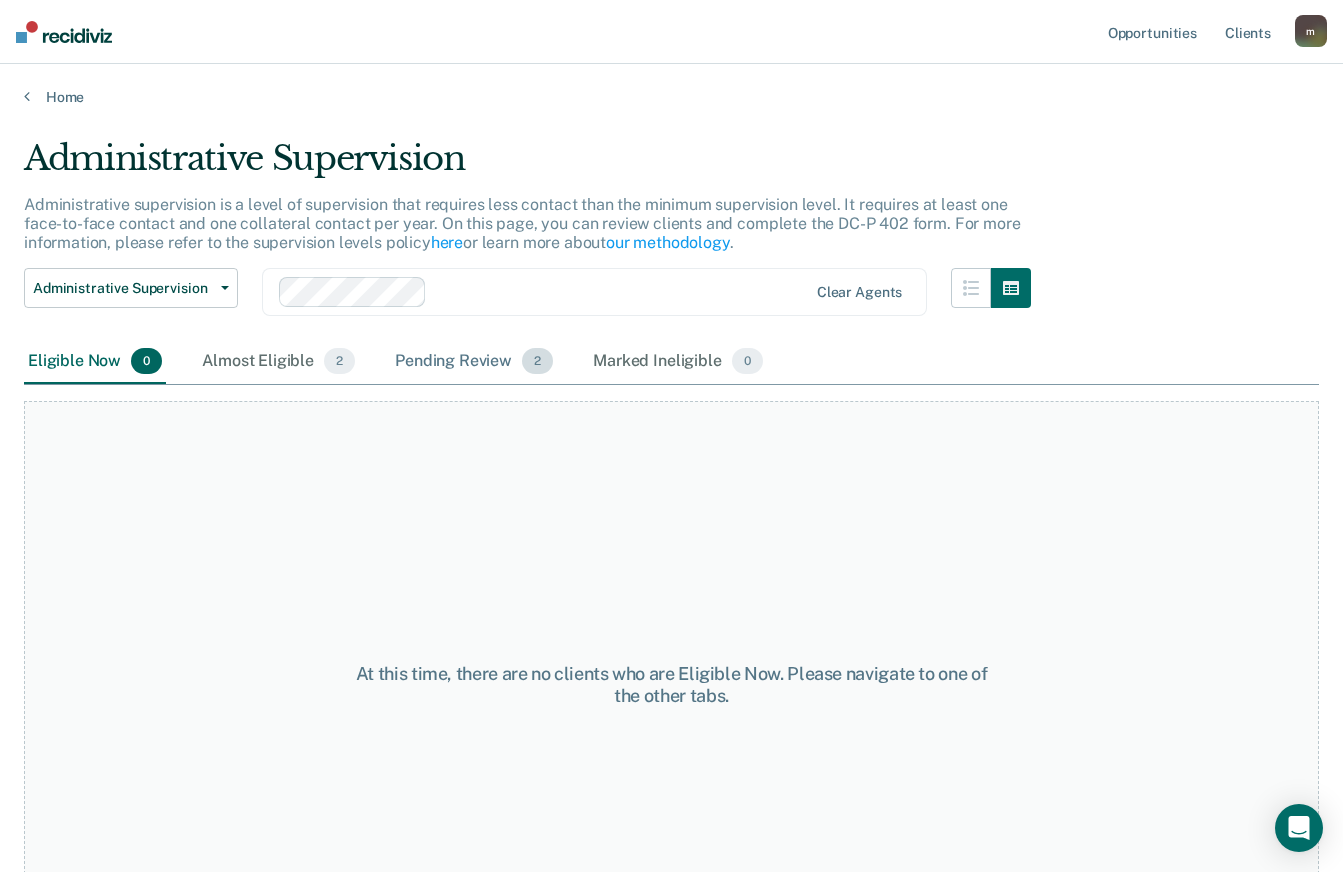 click on "Pending Review 2" at bounding box center [474, 362] 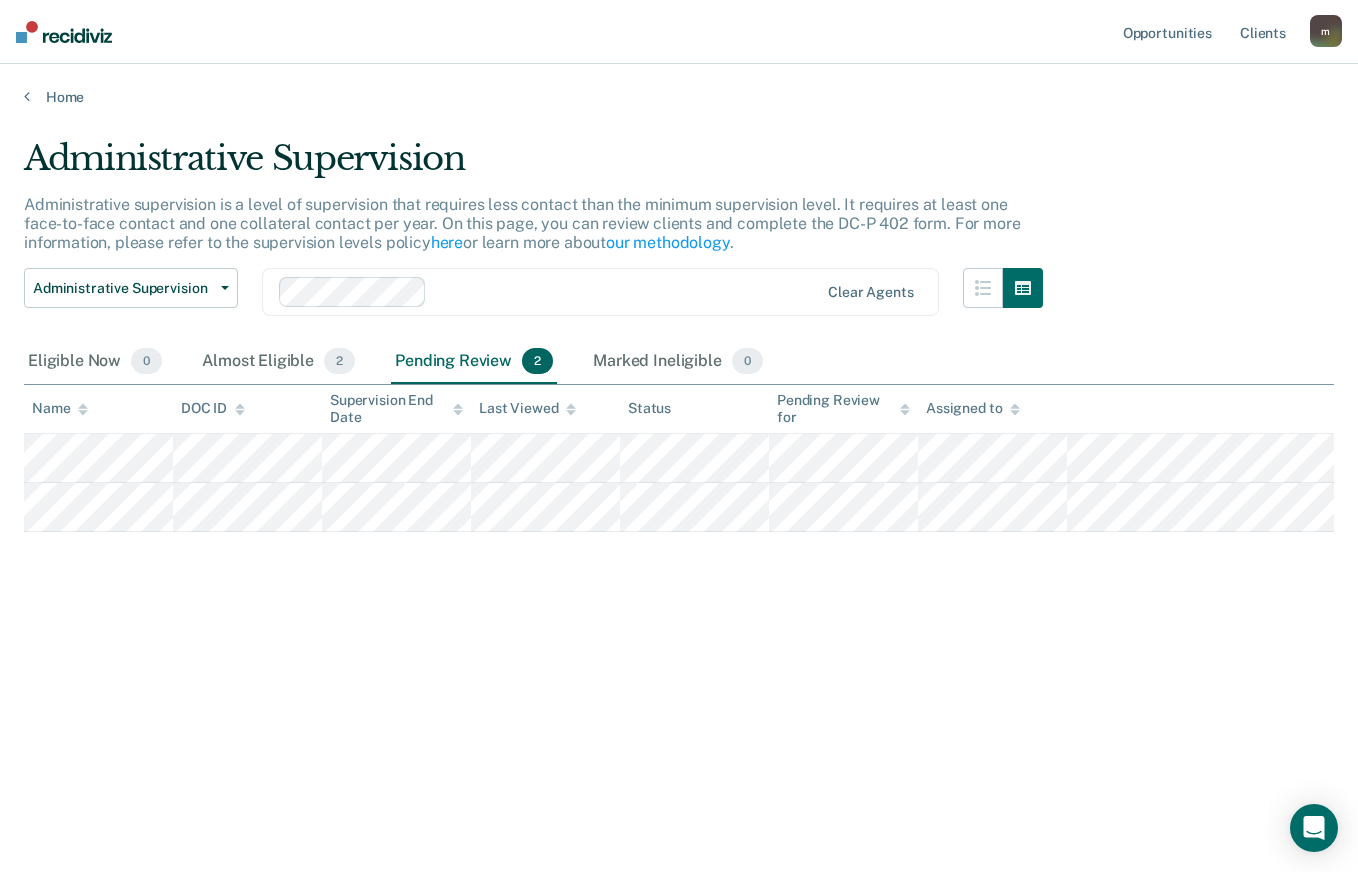 click 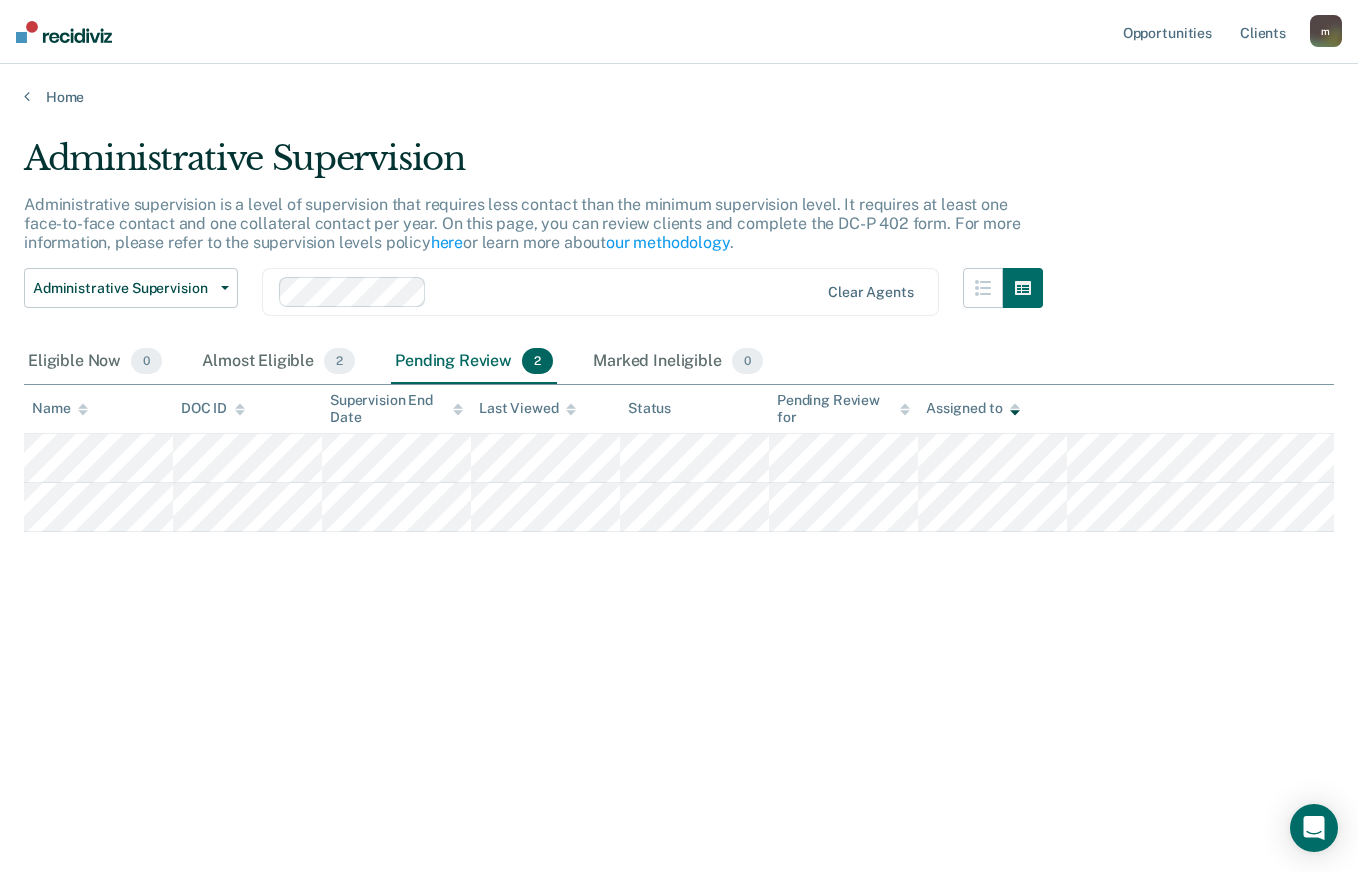 click 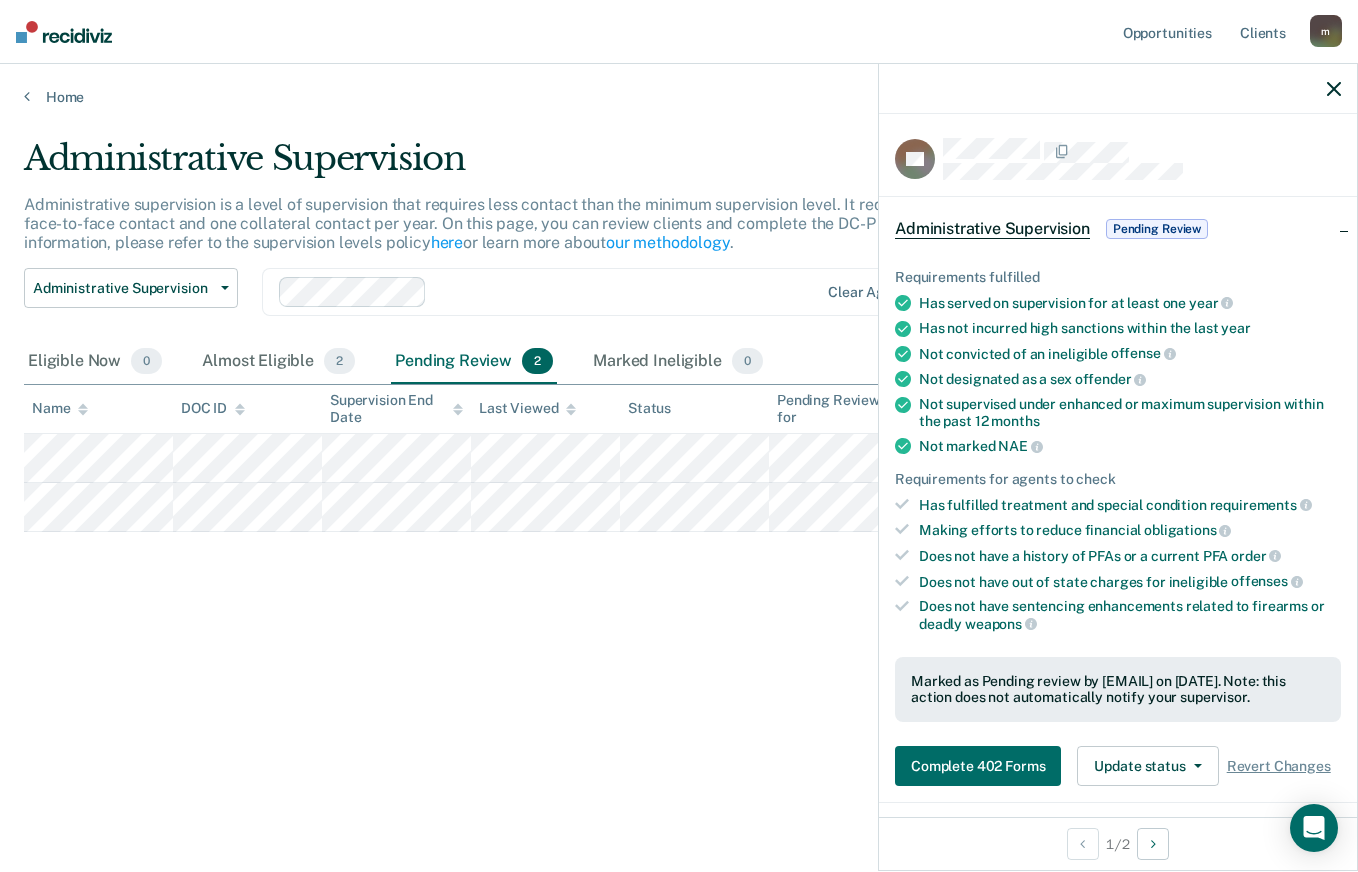 click on "Administrative Supervision   Administrative supervision is a level of supervision that requires less contact than the minimum supervision level. It requires at least one face-to-face contact and one collateral contact per year. On this page, you can review clients and complete the DC-P 402 form. For more information, please refer to the supervision levels policy  here  or learn more about  our methodology . Administrative Supervision Administrative Supervision Special Circumstances Supervision Clear   agents Eligible Now 0 Almost Eligible 2 Pending Review 2 Marked Ineligible 0
To pick up a draggable item, press the space bar.
While dragging, use the arrow keys to move the item.
Press space again to drop the item in its new position, or press escape to cancel.
Name DOC ID Supervision End Date Last Viewed Status Pending Review for Assigned to" at bounding box center (679, 430) 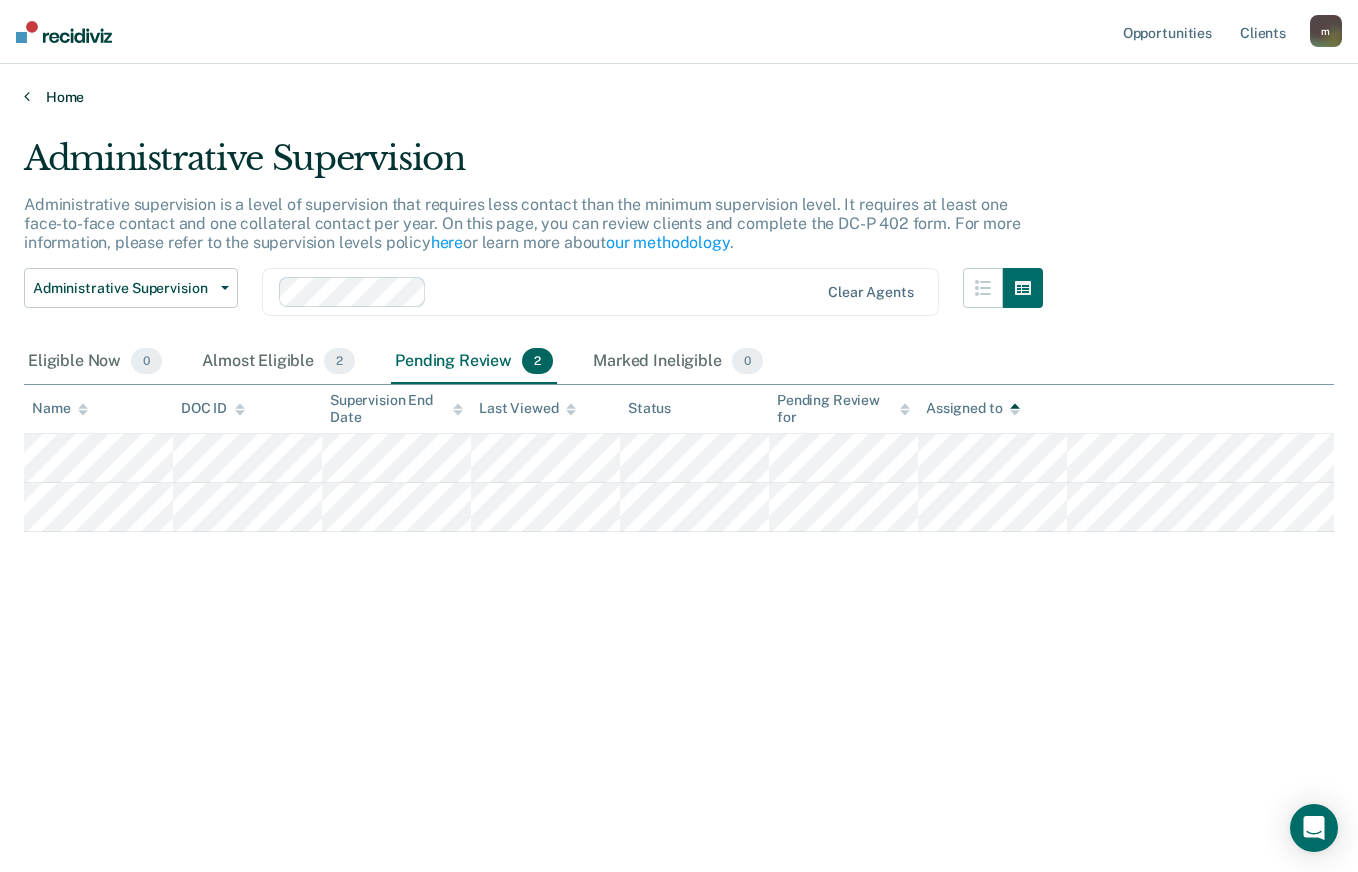 click on "Home" at bounding box center [679, 97] 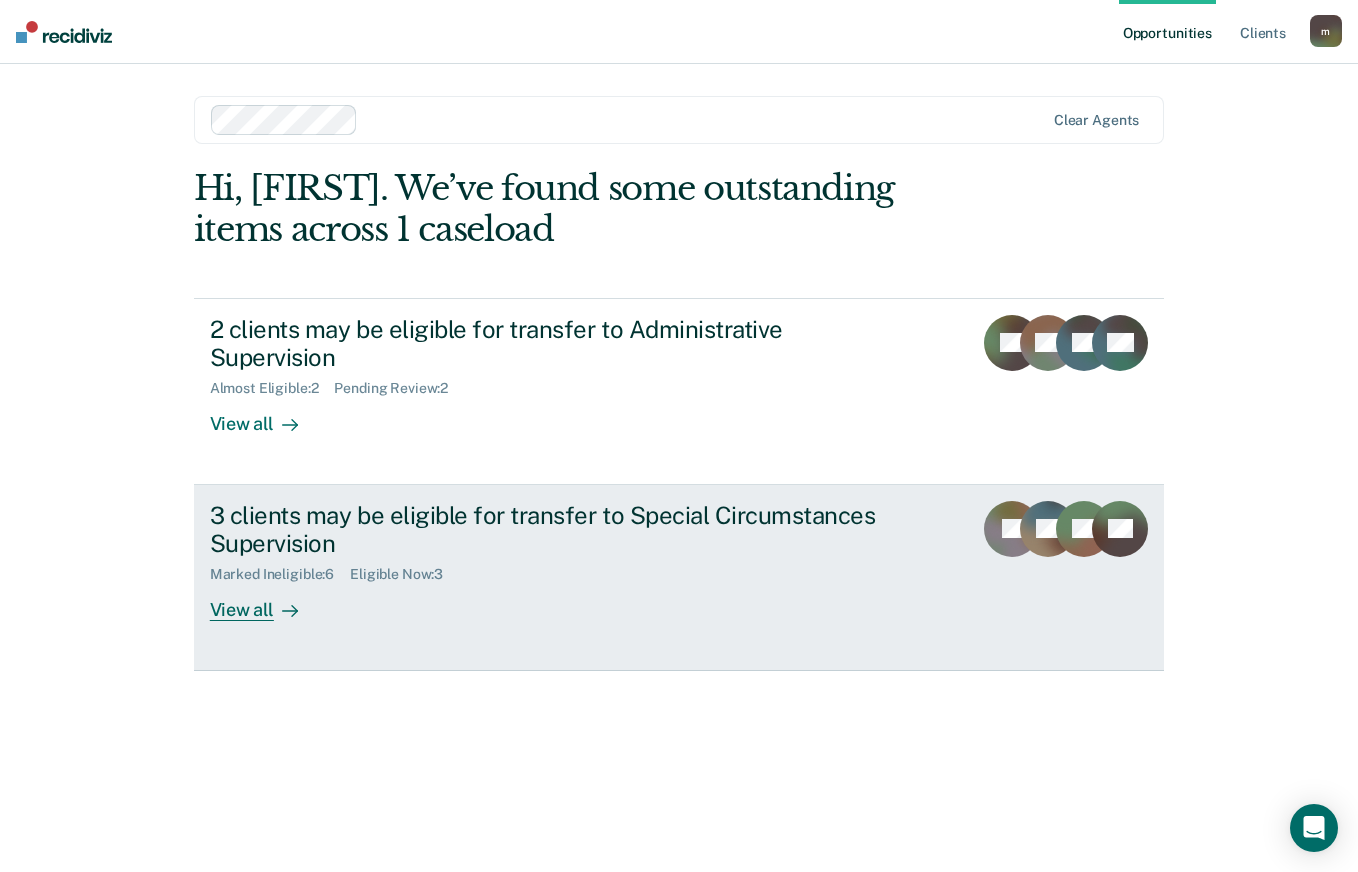 click on "View all" at bounding box center (266, 602) 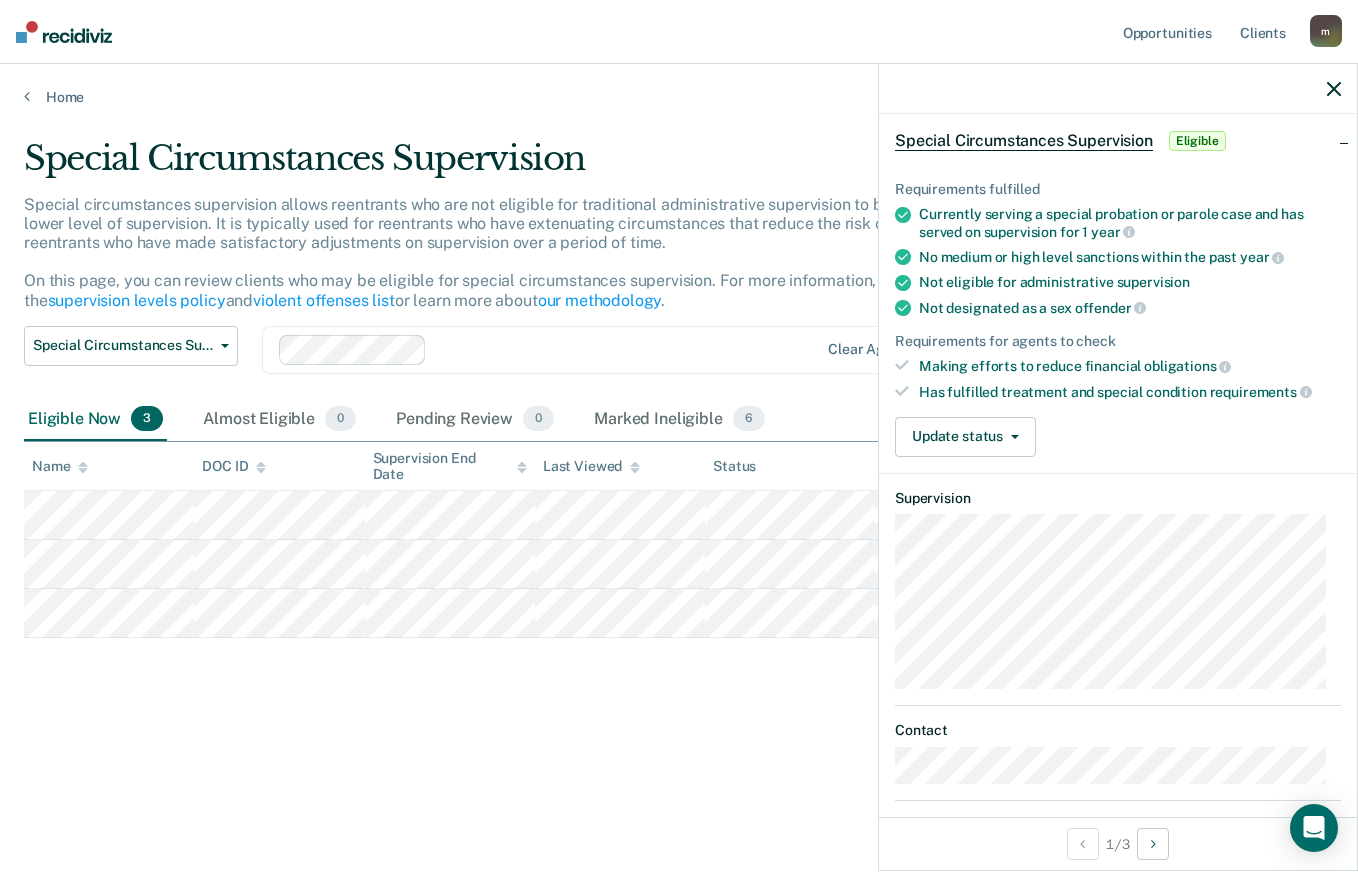 scroll, scrollTop: 0, scrollLeft: 0, axis: both 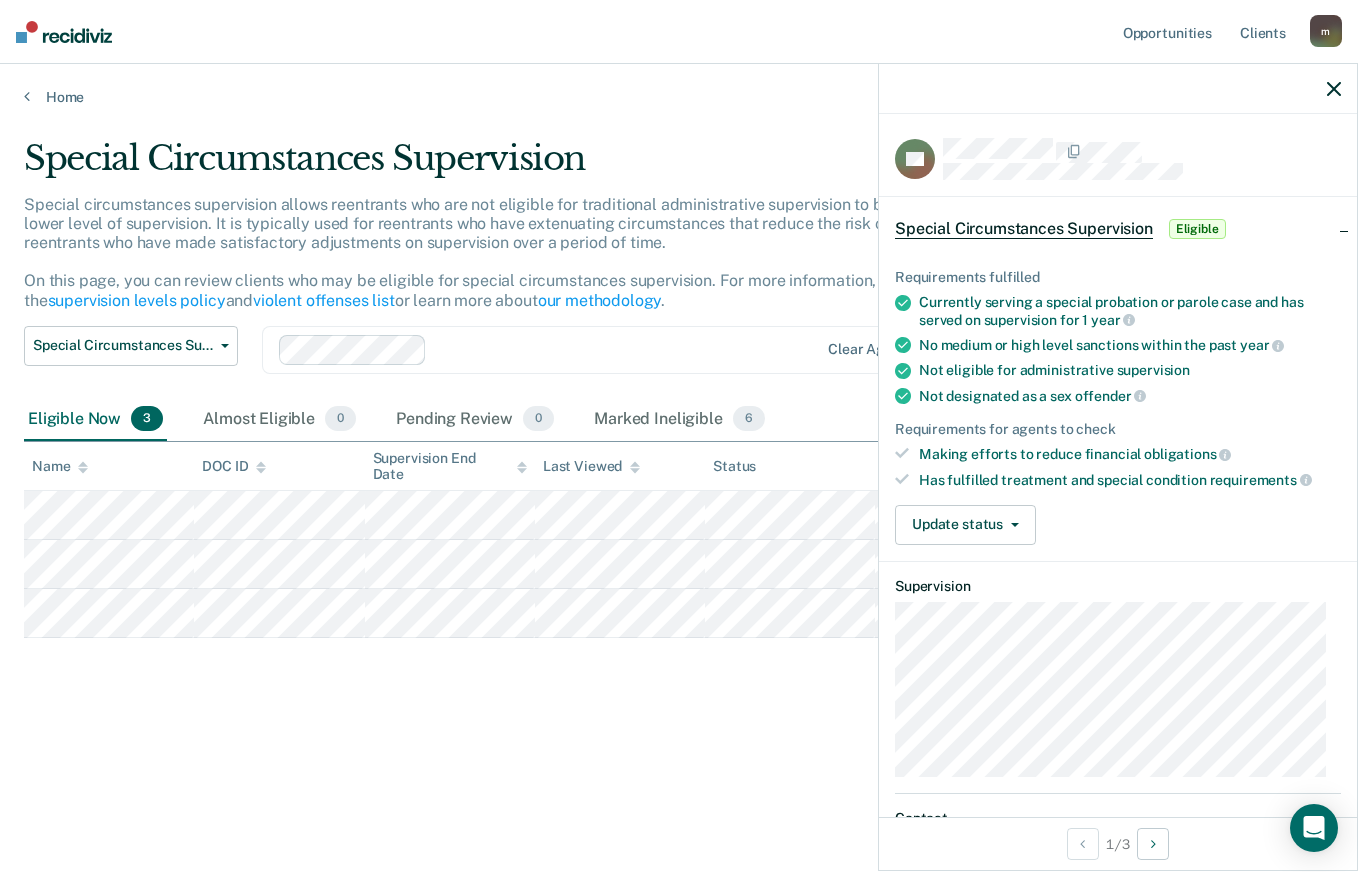 click 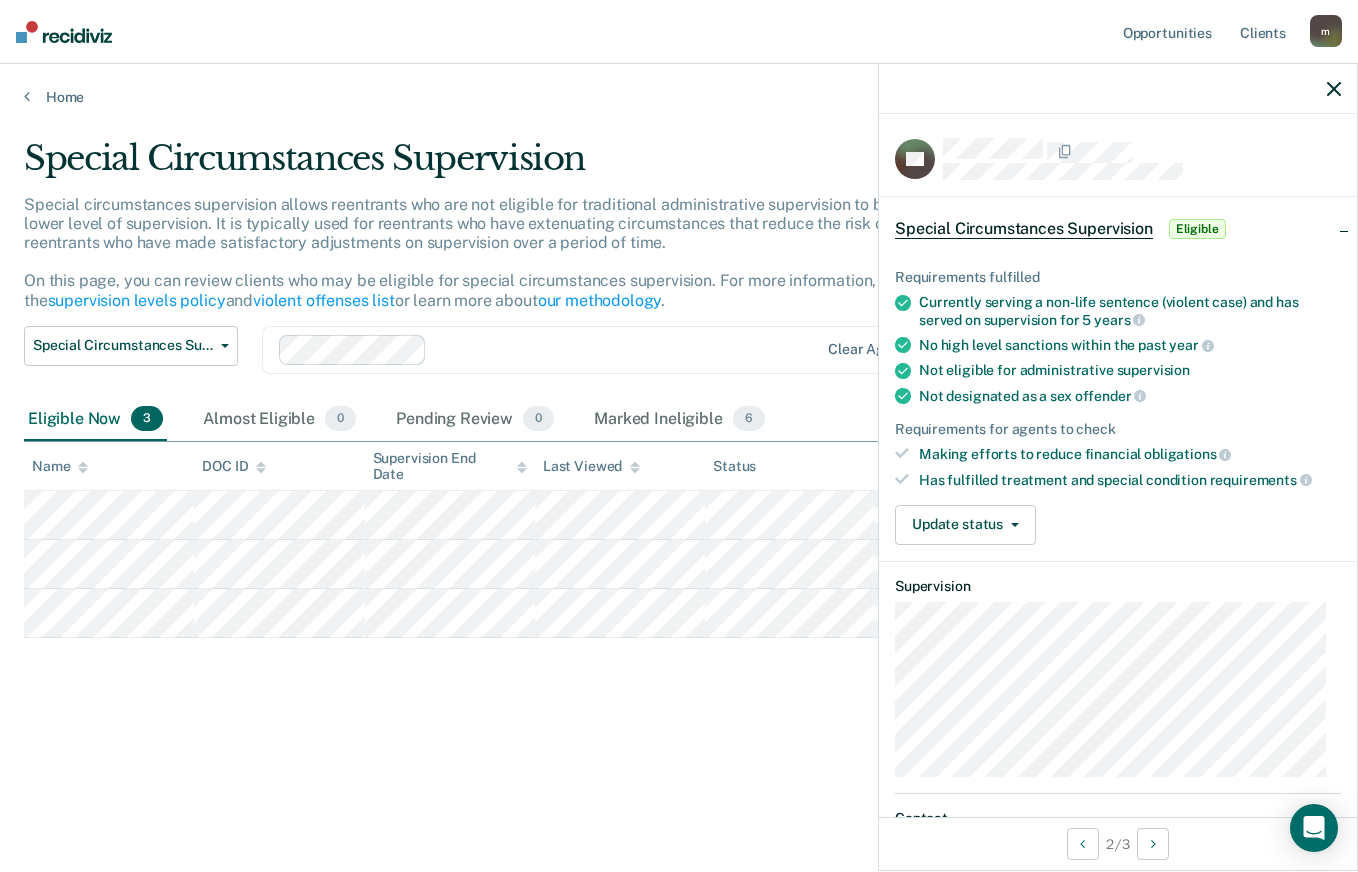 click 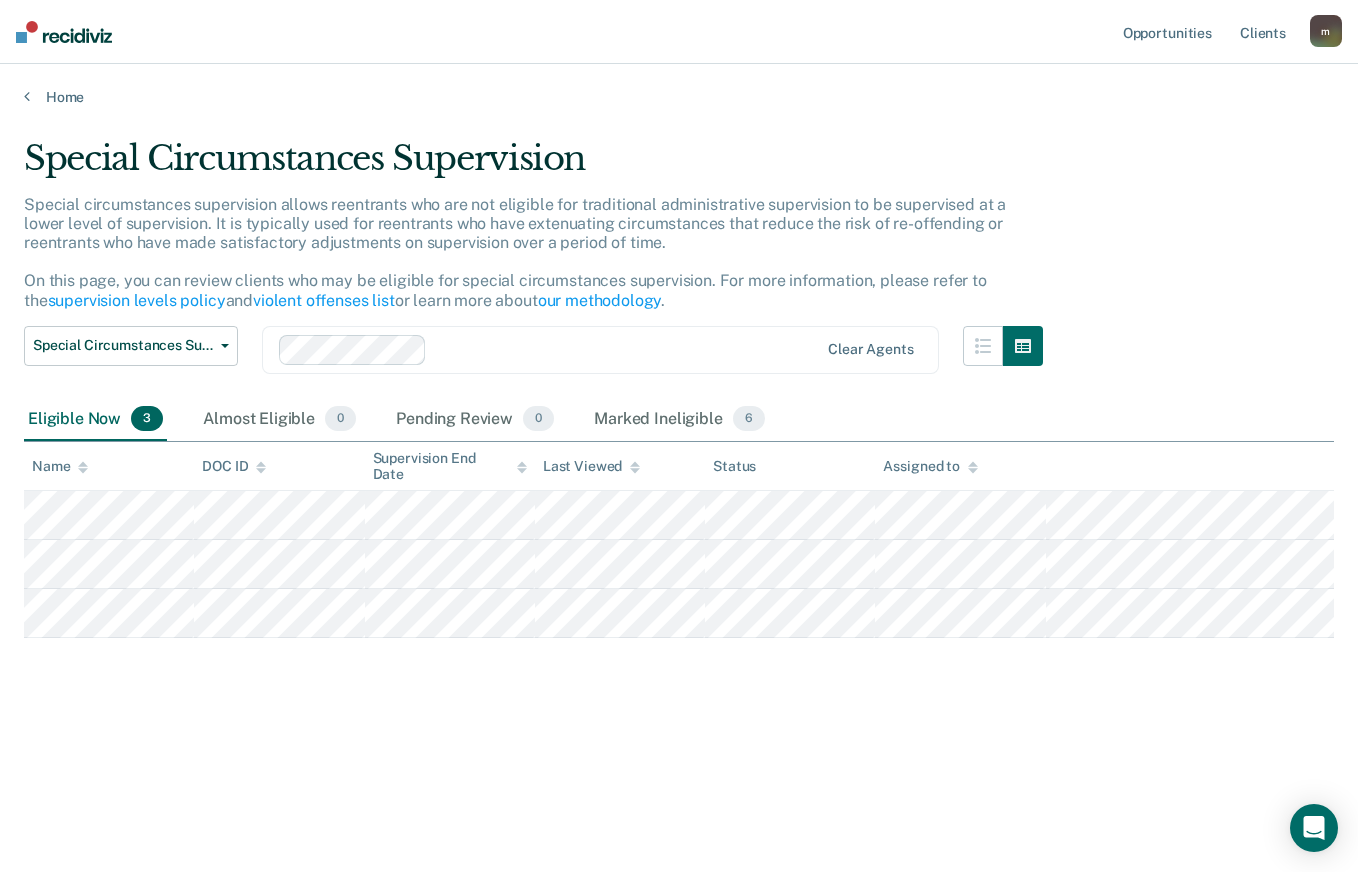 click on "Home" at bounding box center [679, 97] 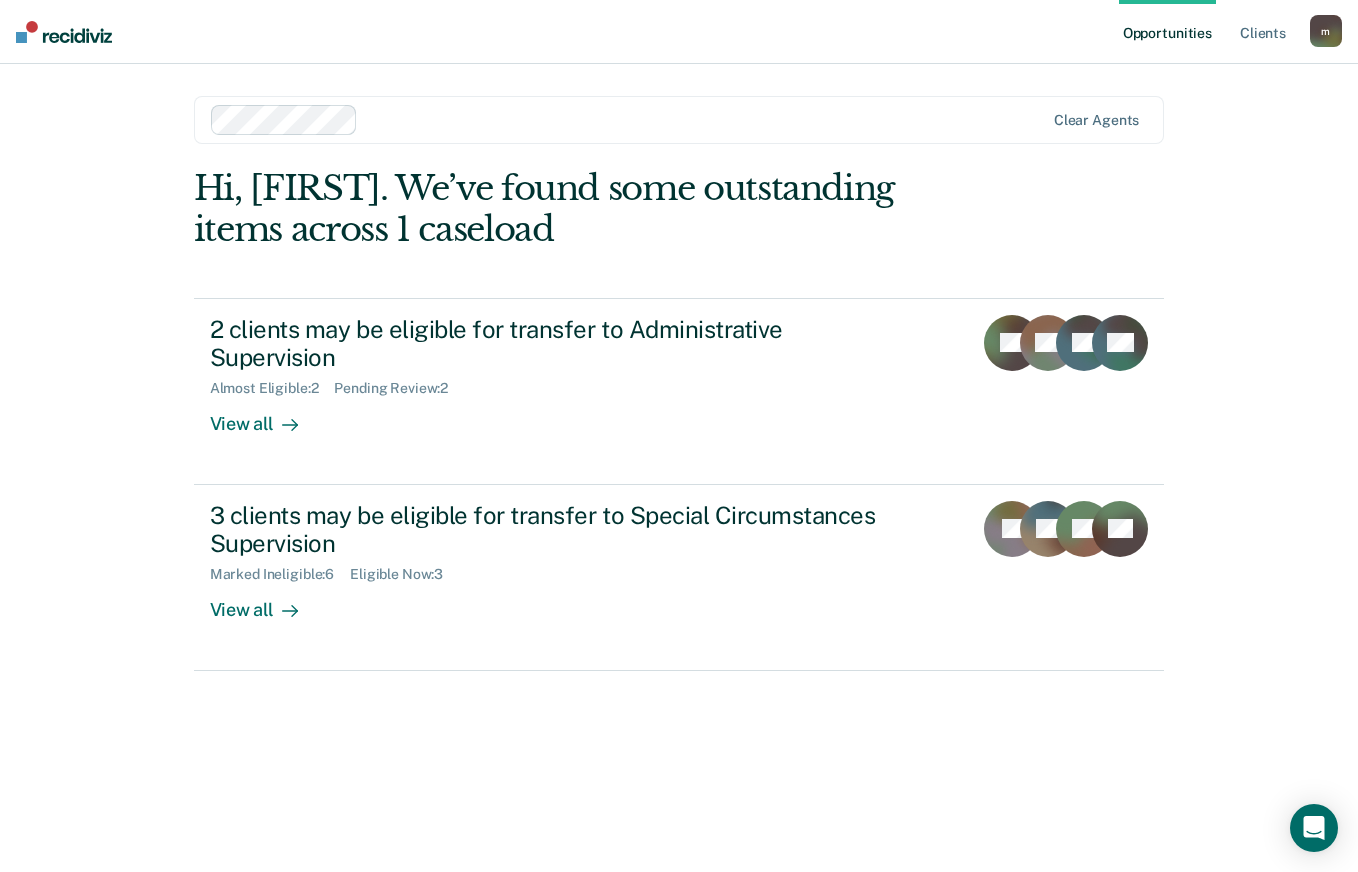 click at bounding box center [286, 424] 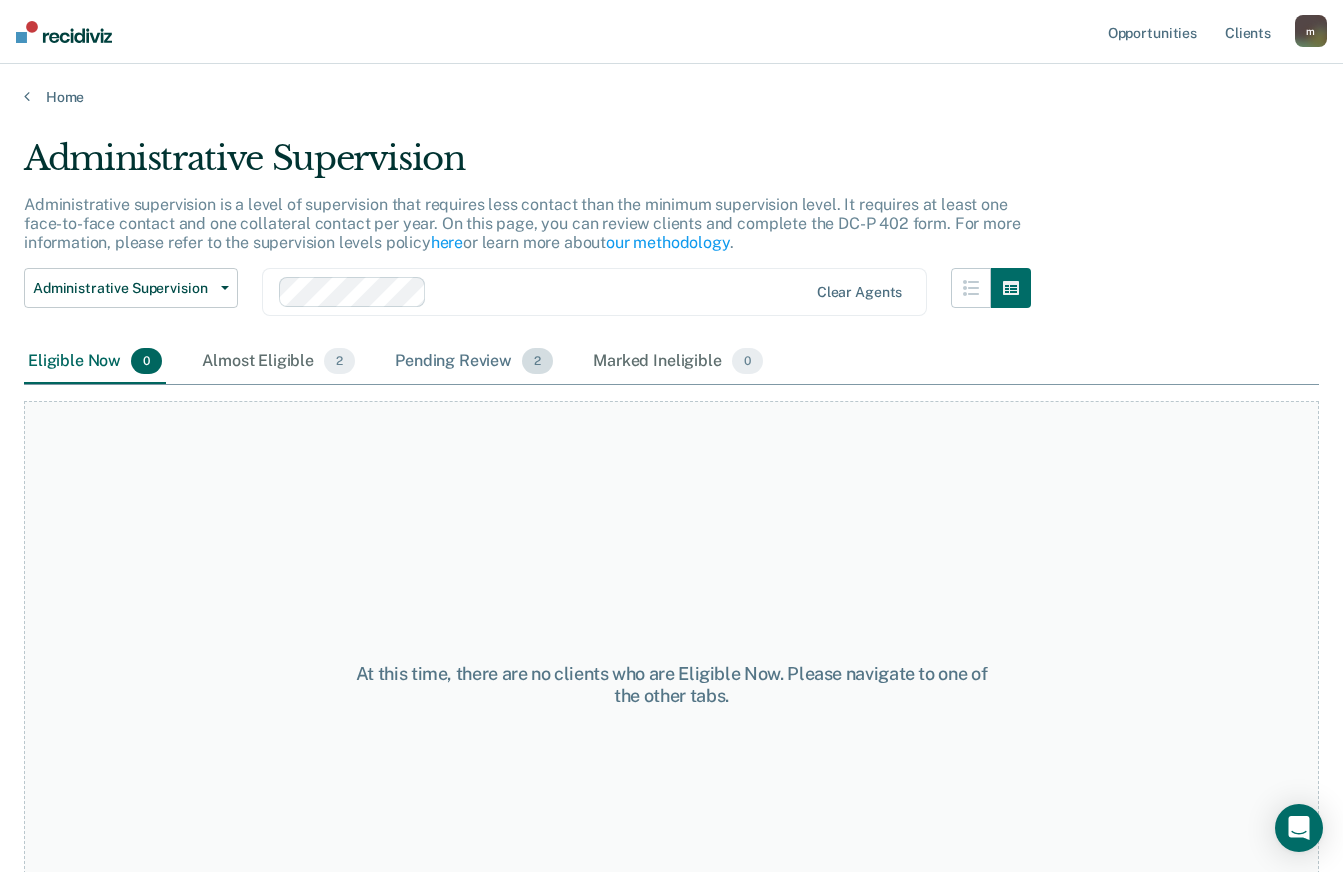 click on "Pending Review 2" at bounding box center [474, 362] 